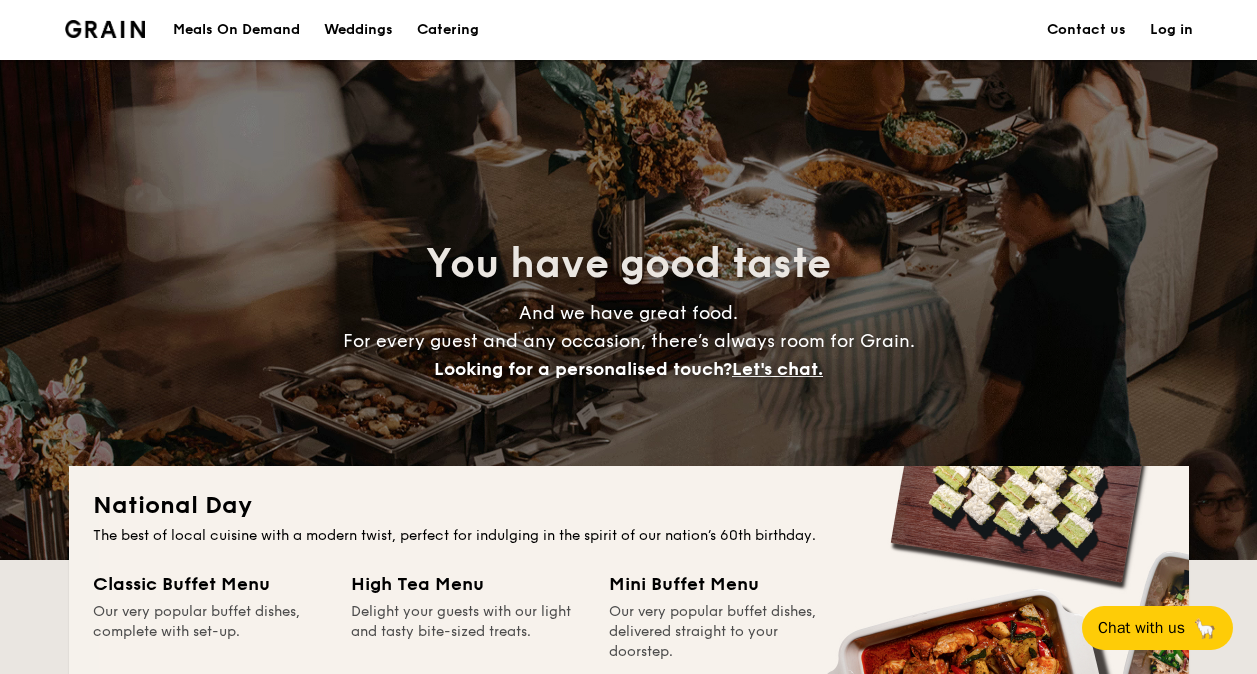 scroll, scrollTop: 623, scrollLeft: 0, axis: vertical 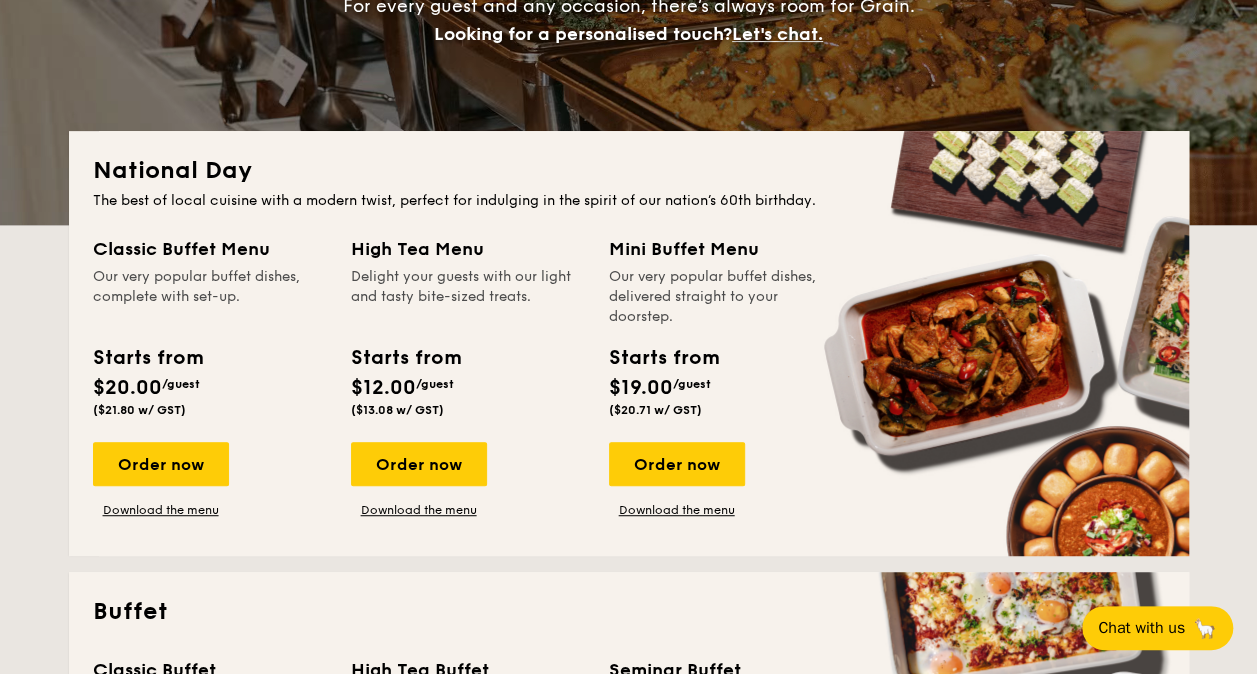 click on "Order now" at bounding box center [677, 464] 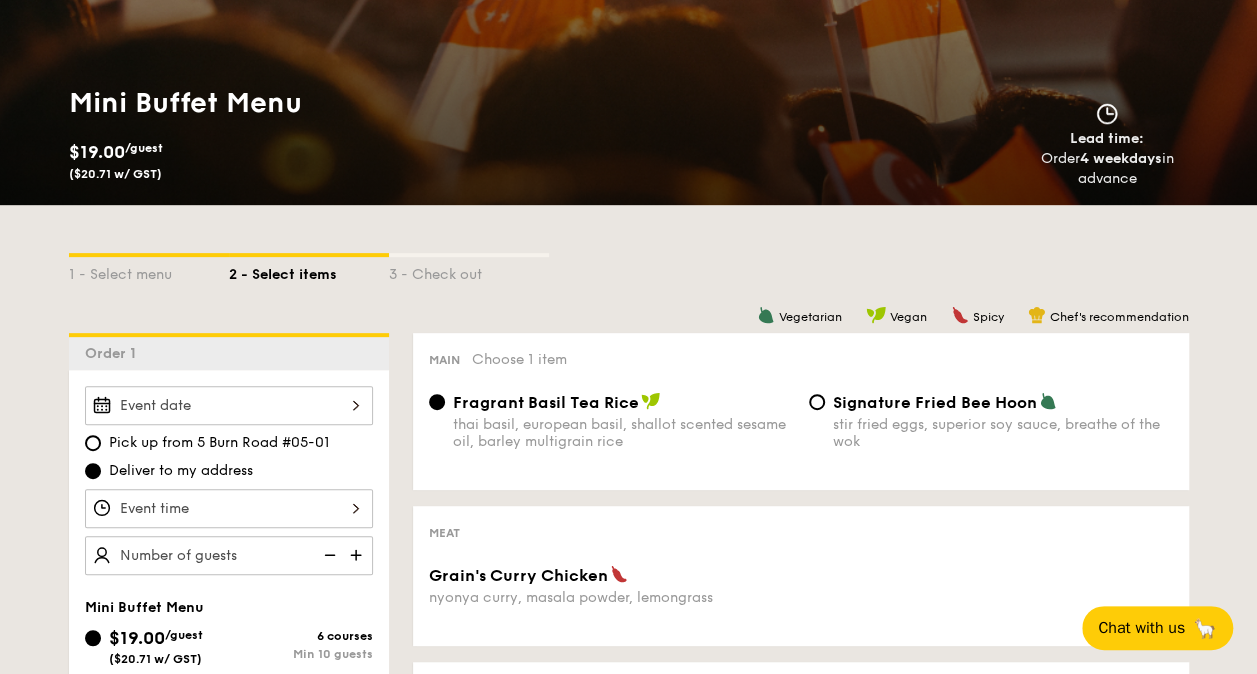 scroll, scrollTop: 235, scrollLeft: 0, axis: vertical 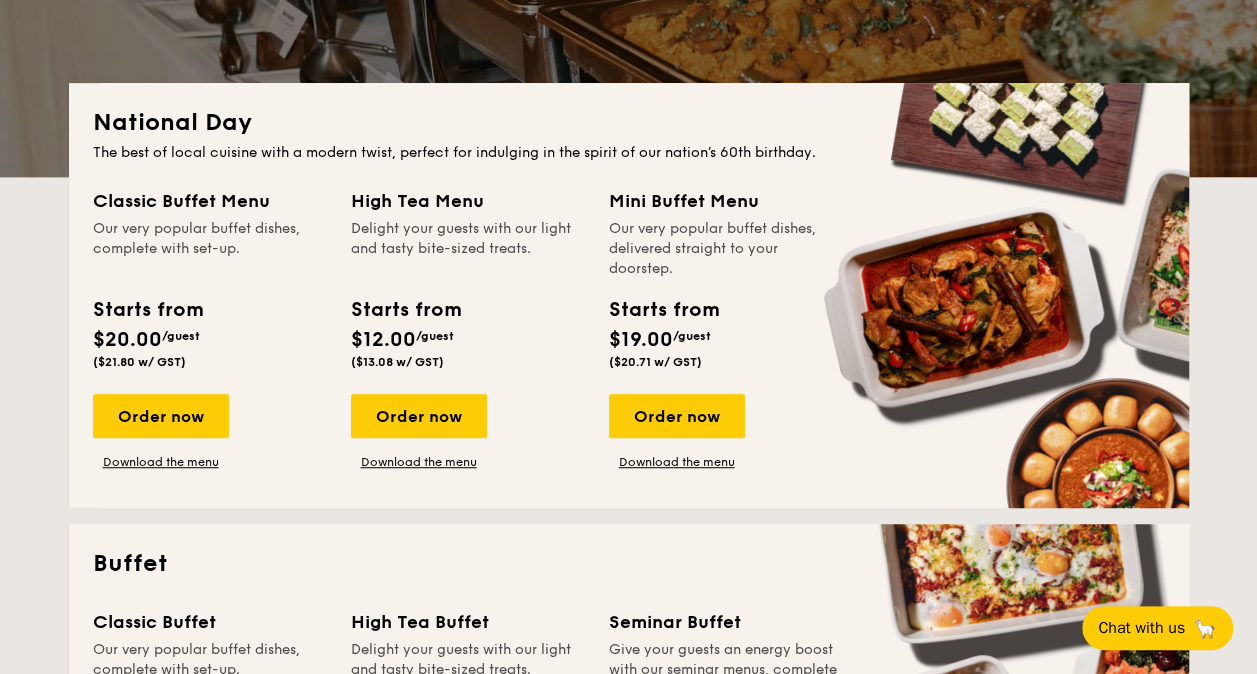 click on "Our very popular buffet dishes, complete with set-up." at bounding box center [210, 249] 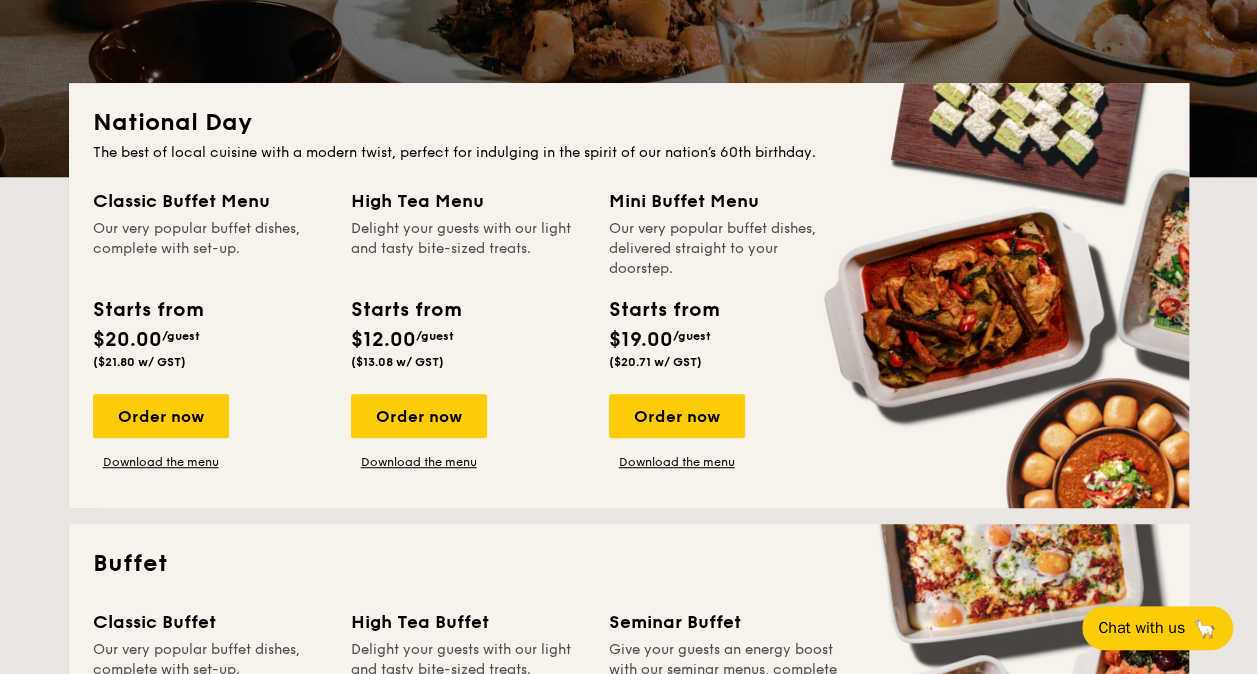 click on "Classic Buffet Menu
Our very popular buffet dishes, complete with set-up.
Starts from
$20.00
/guest
($21.80 w/ GST)" at bounding box center (210, 282) 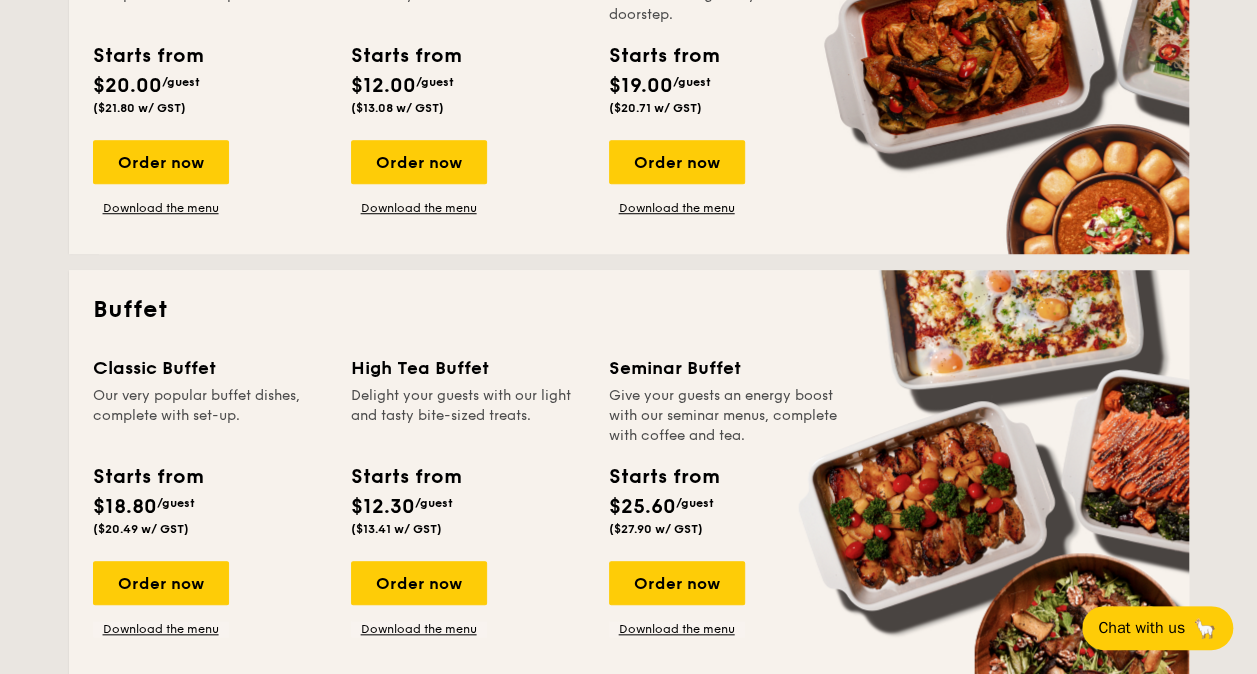 click on "Our very popular buffet dishes, complete with set-up." at bounding box center [210, 416] 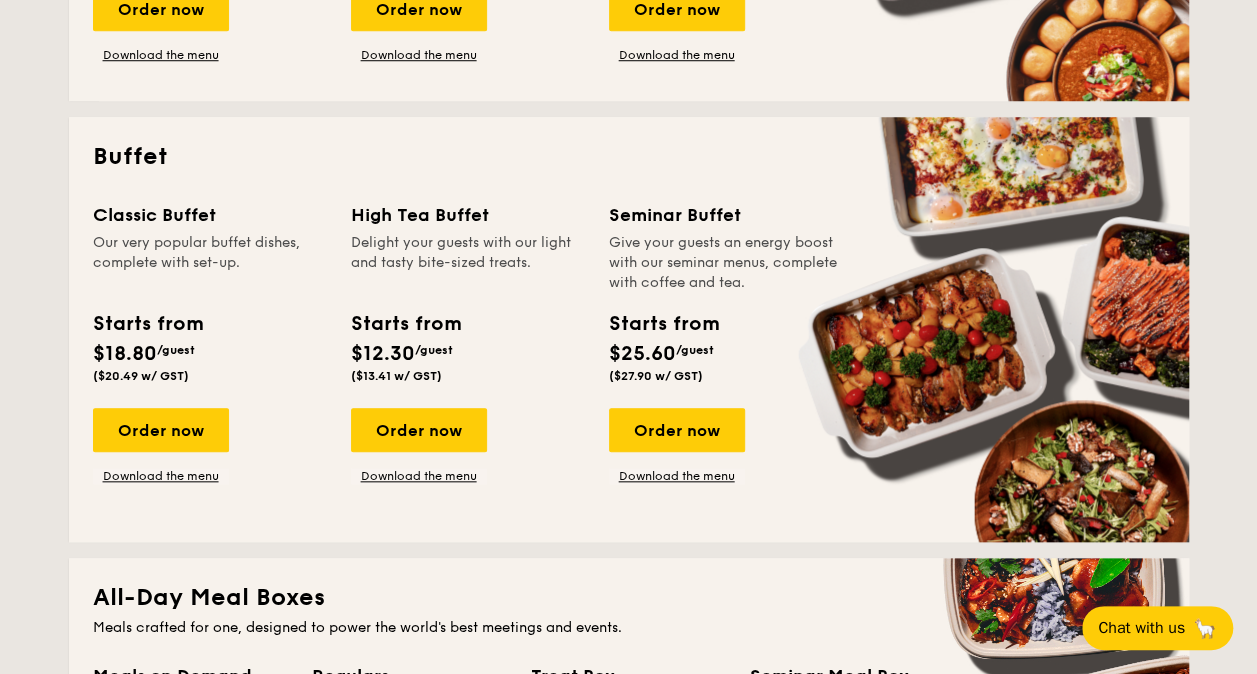 scroll, scrollTop: 775, scrollLeft: 0, axis: vertical 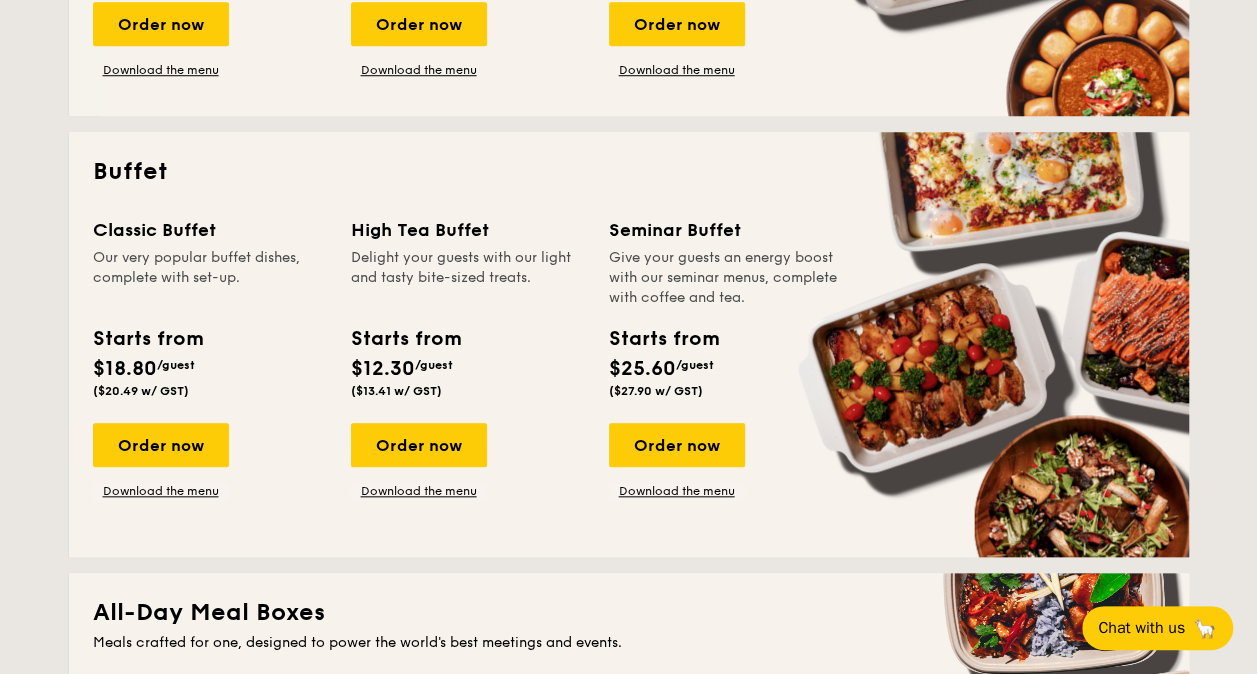 click on "Our very popular buffet dishes, complete with set-up." at bounding box center [210, 278] 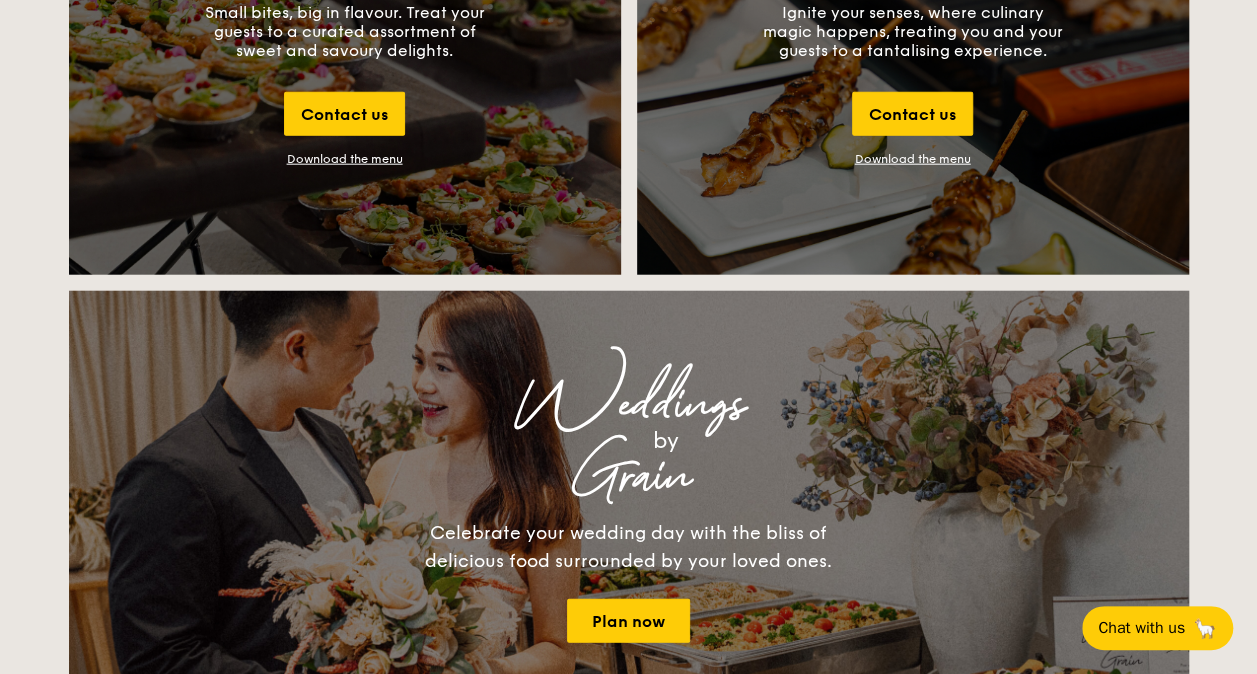 scroll, scrollTop: 2678, scrollLeft: 0, axis: vertical 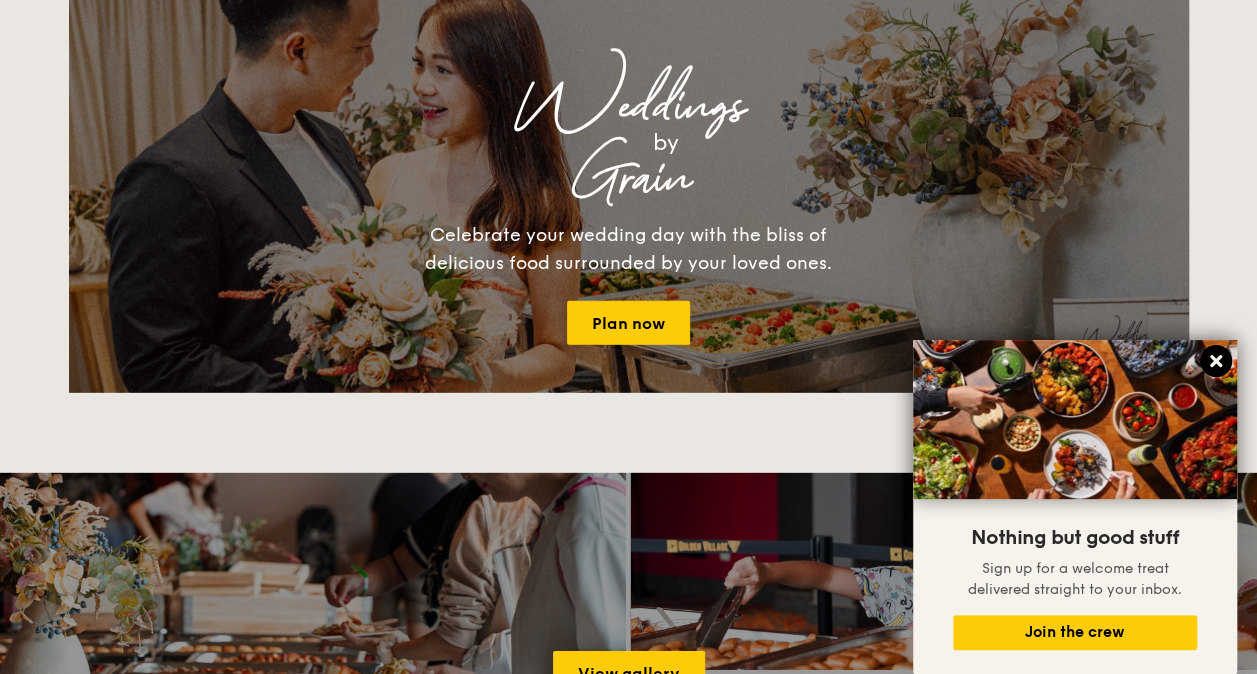 click 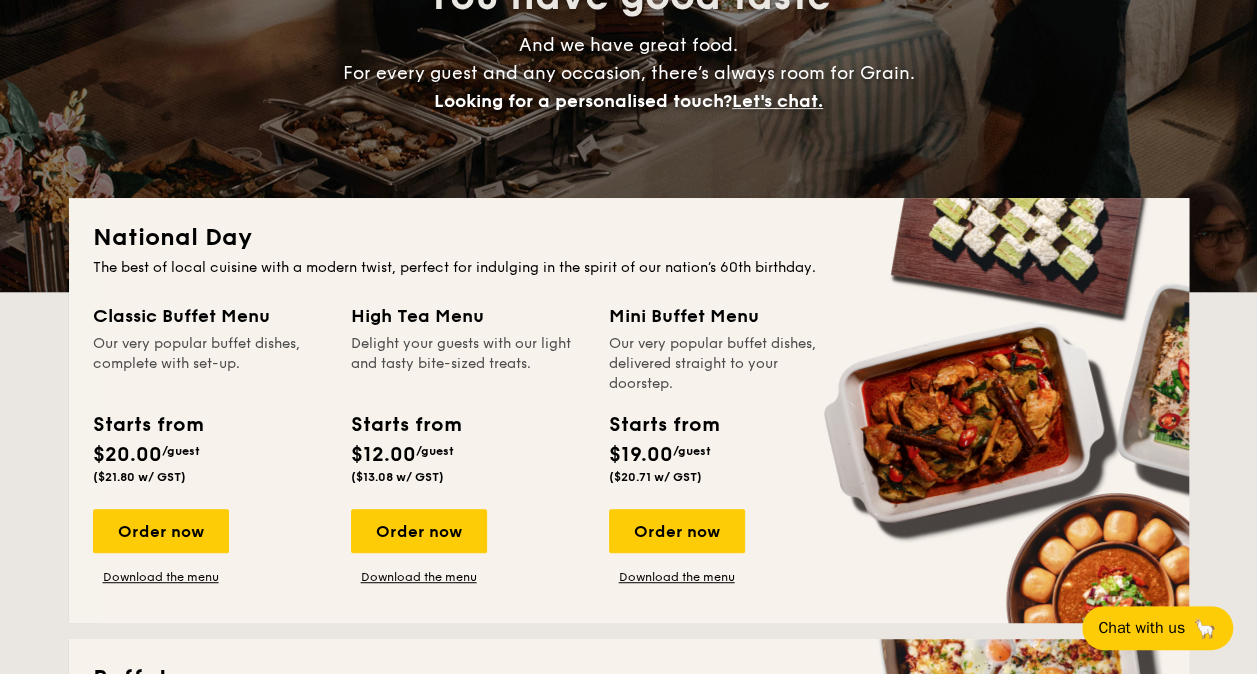 scroll, scrollTop: 0, scrollLeft: 0, axis: both 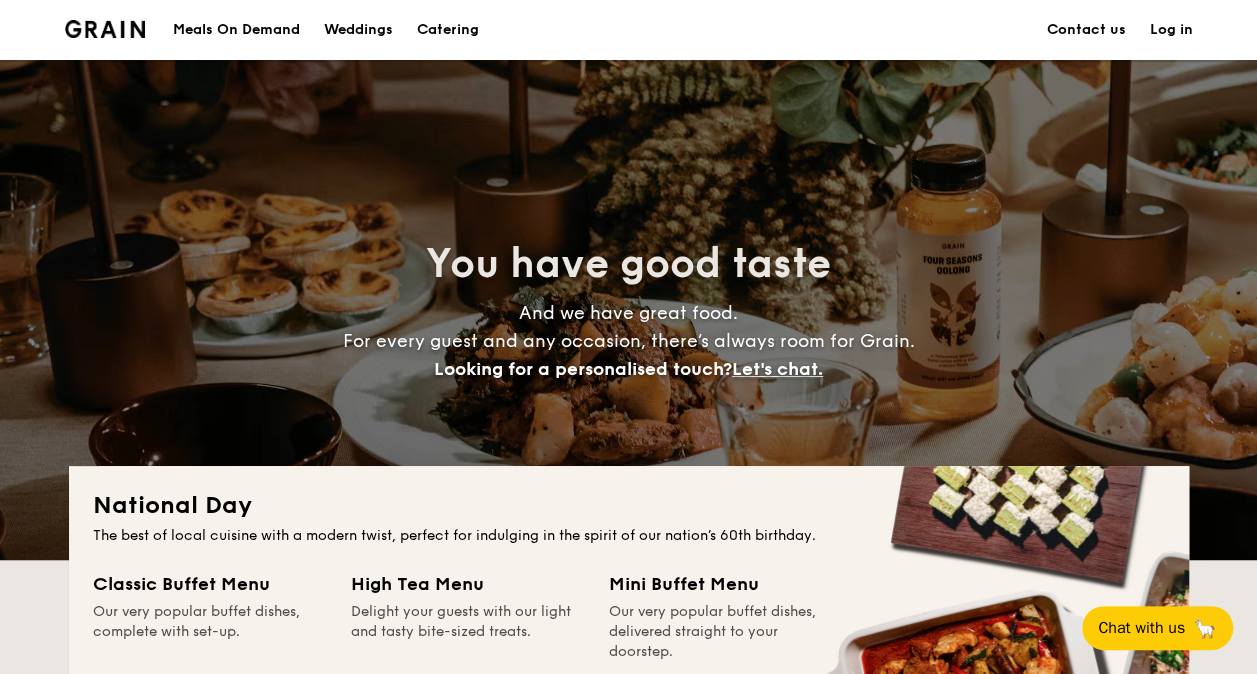 click on "Catering" at bounding box center [448, 30] 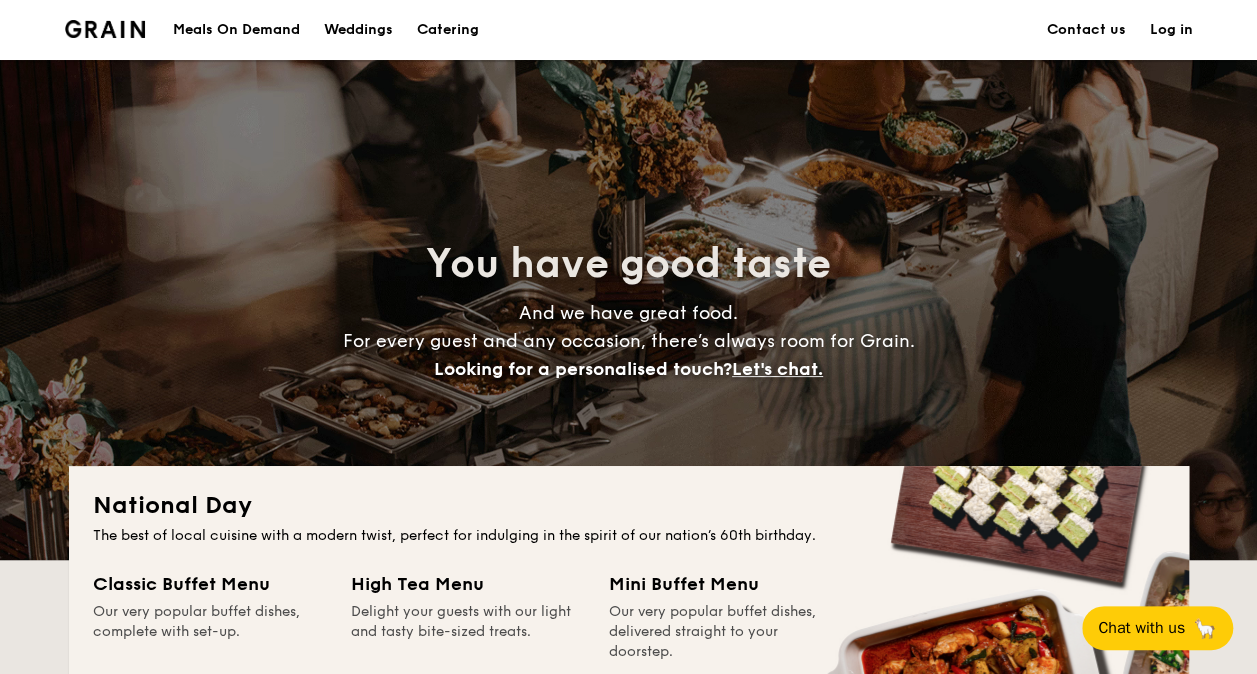 click on "Catering" at bounding box center (448, 30) 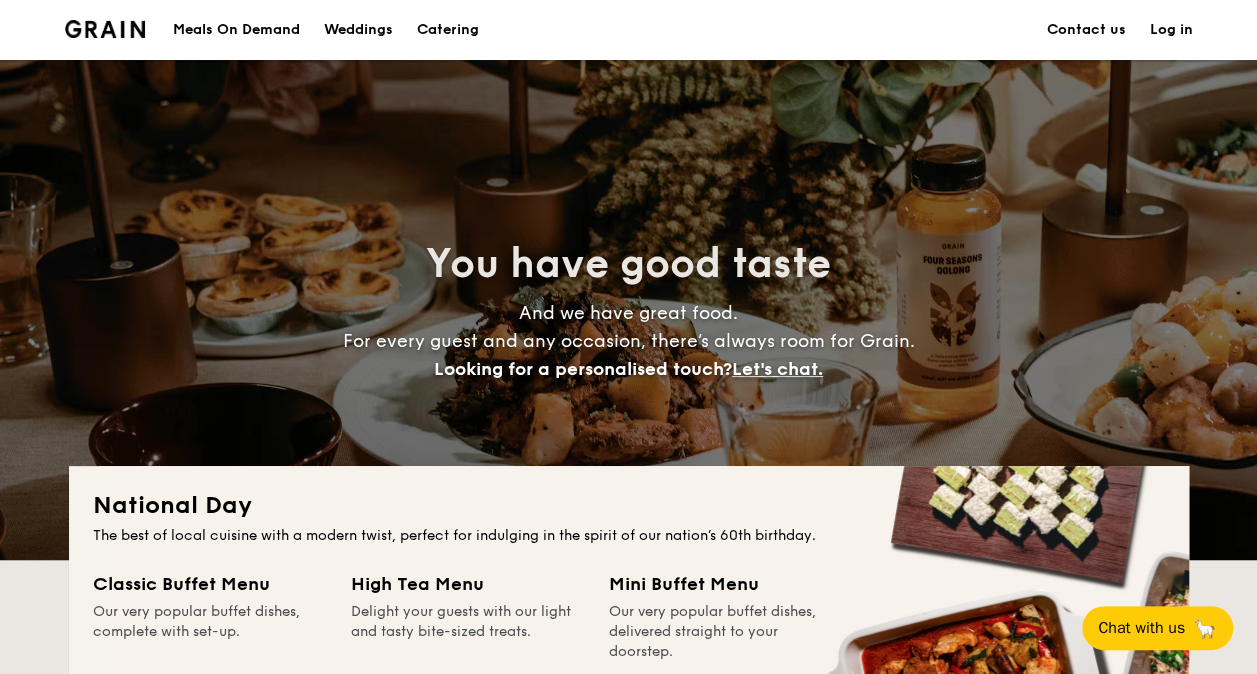 click on "Catering" at bounding box center (448, 30) 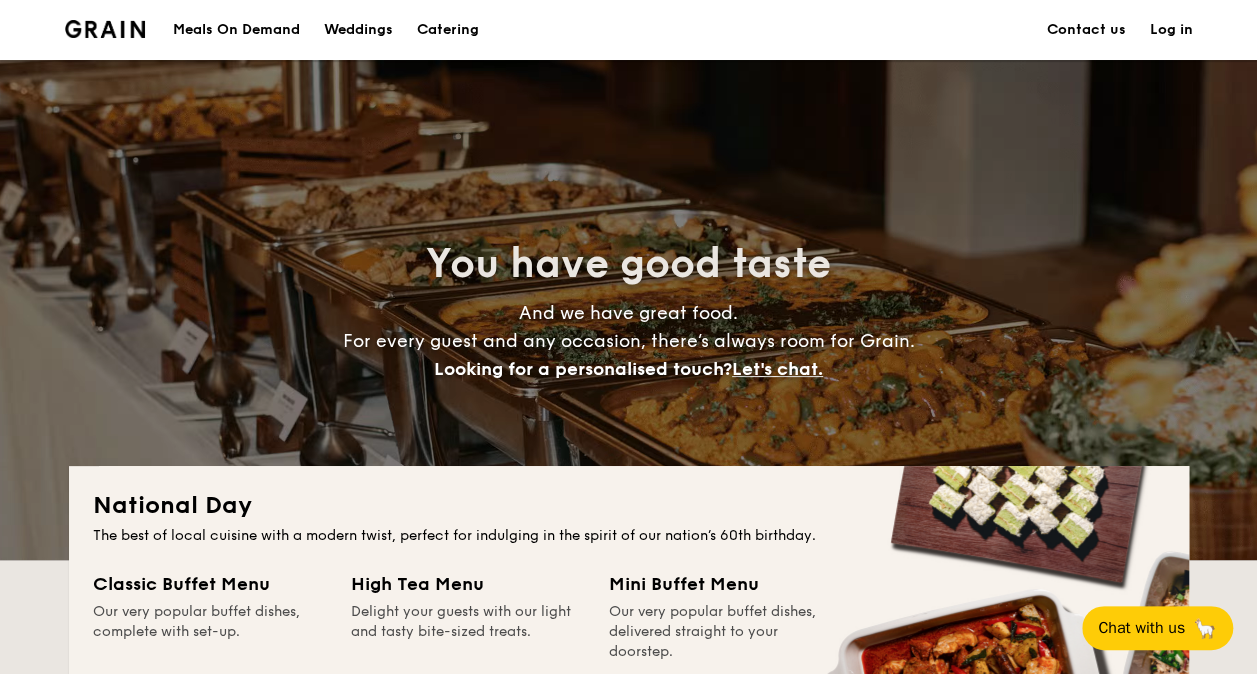 click on "Catering" at bounding box center (448, 30) 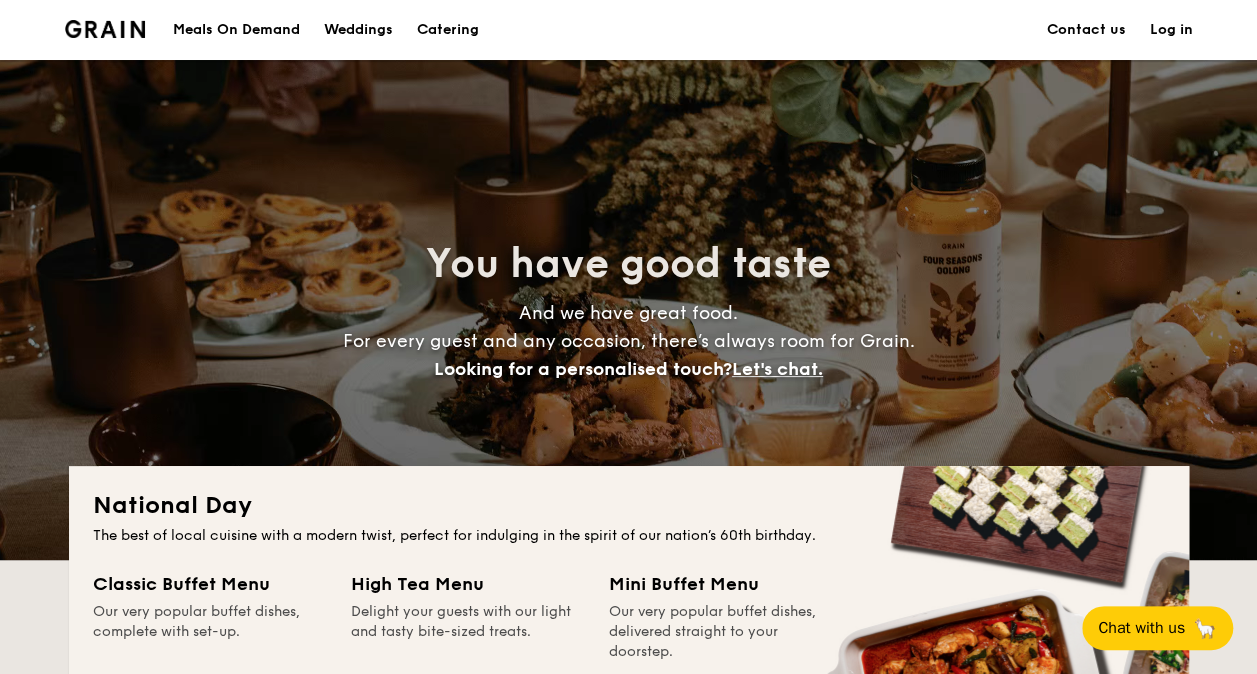 click on "Catering" at bounding box center (448, 30) 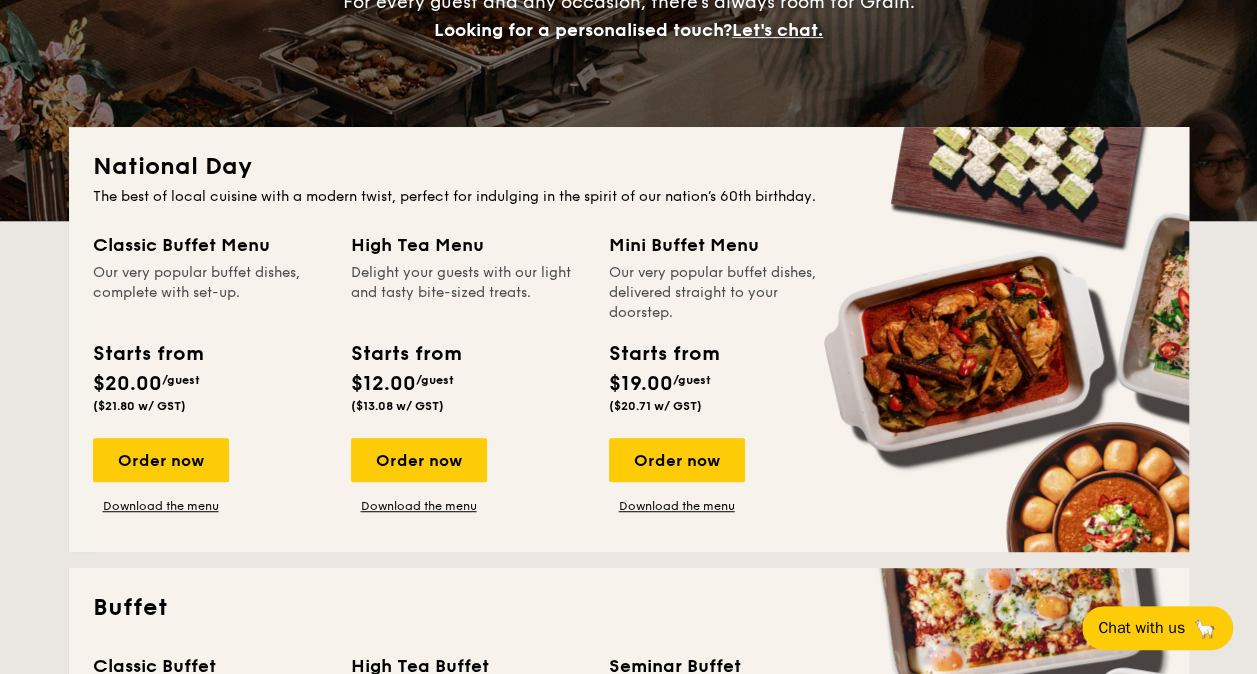 scroll, scrollTop: 342, scrollLeft: 0, axis: vertical 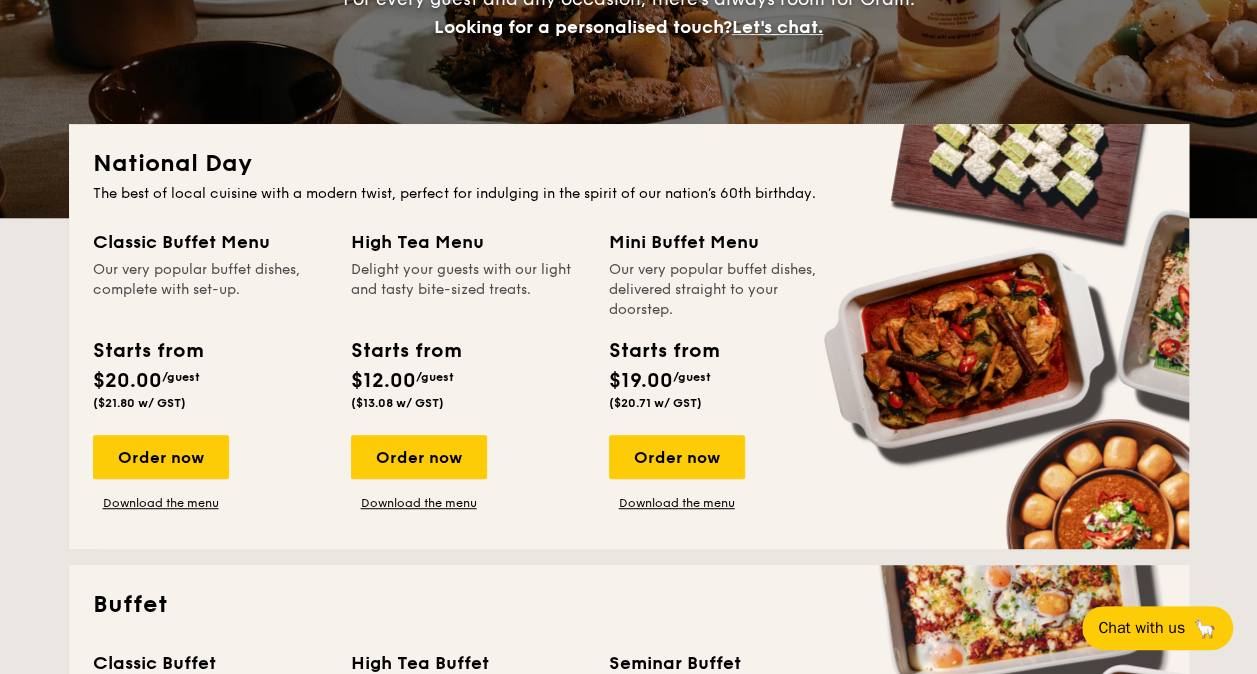 click on "Our very popular buffet dishes, complete with set-up." at bounding box center [210, 290] 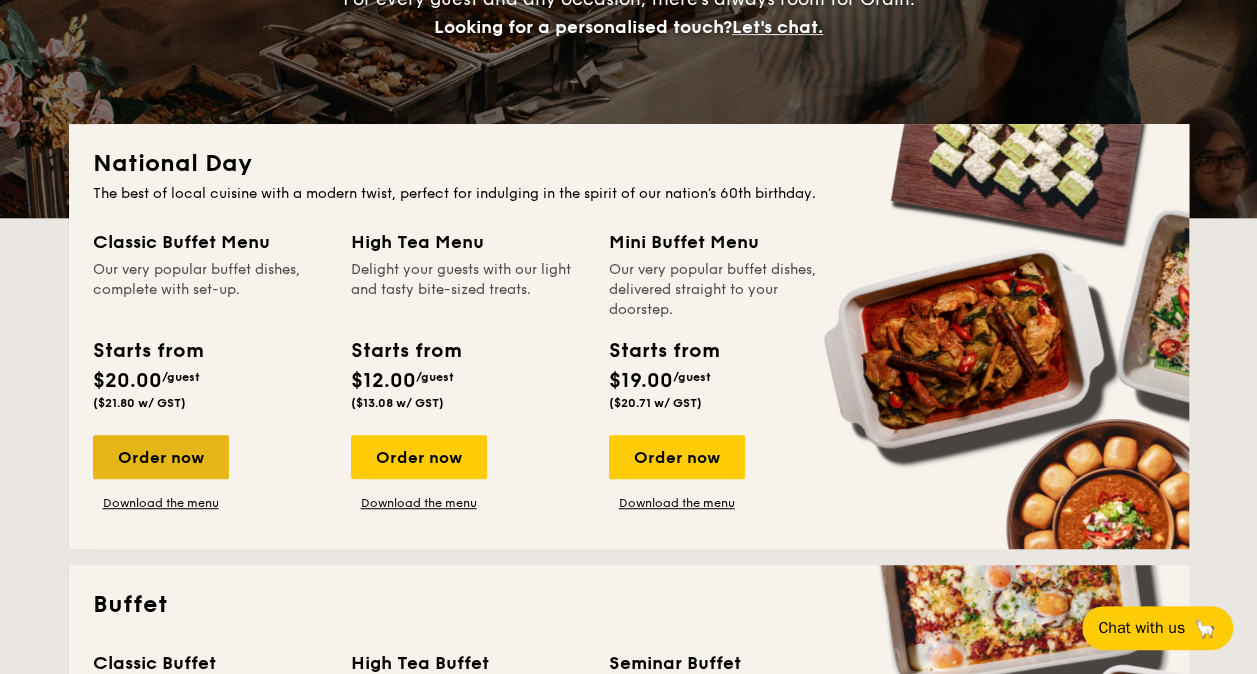 click on "Order now" at bounding box center (161, 457) 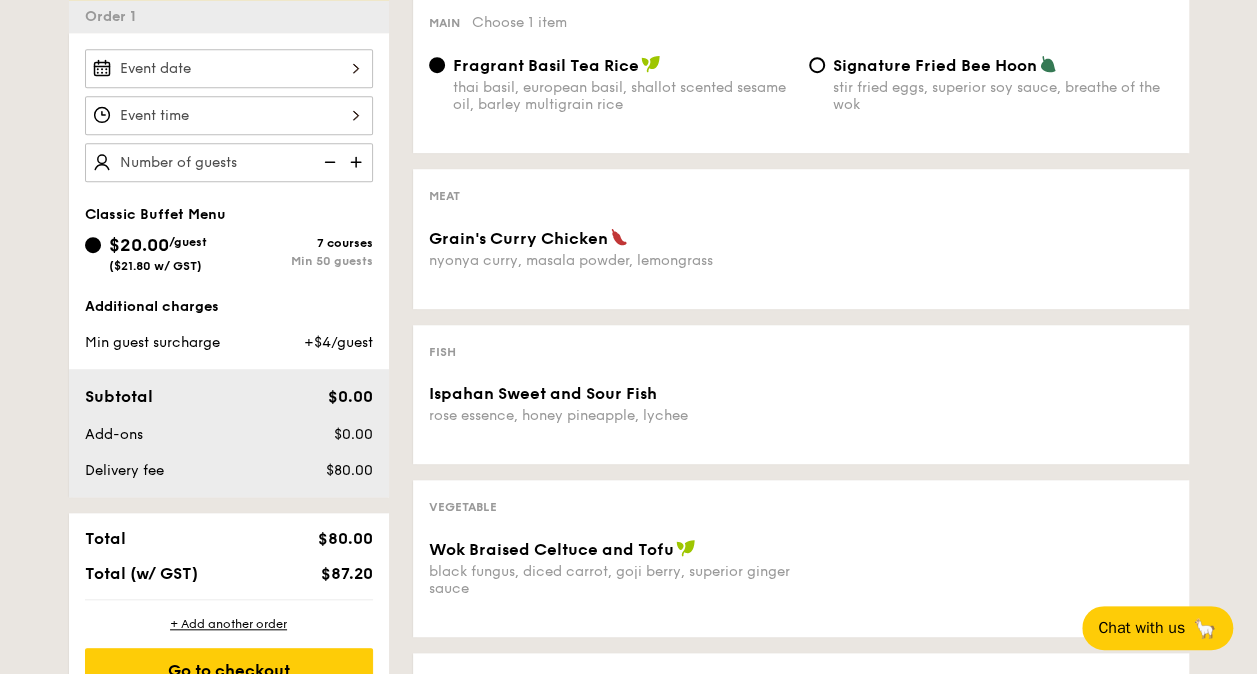 scroll, scrollTop: 569, scrollLeft: 0, axis: vertical 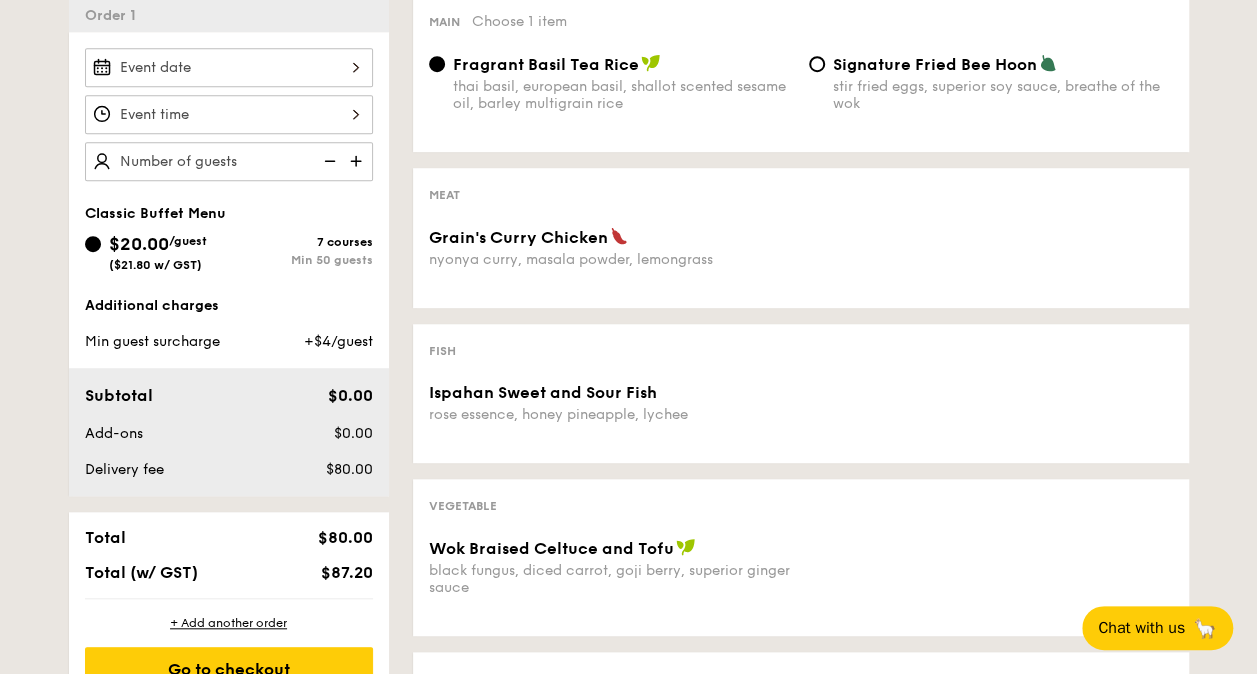 click on "nyonya curry, masala powder, lemongrass" at bounding box center (611, 259) 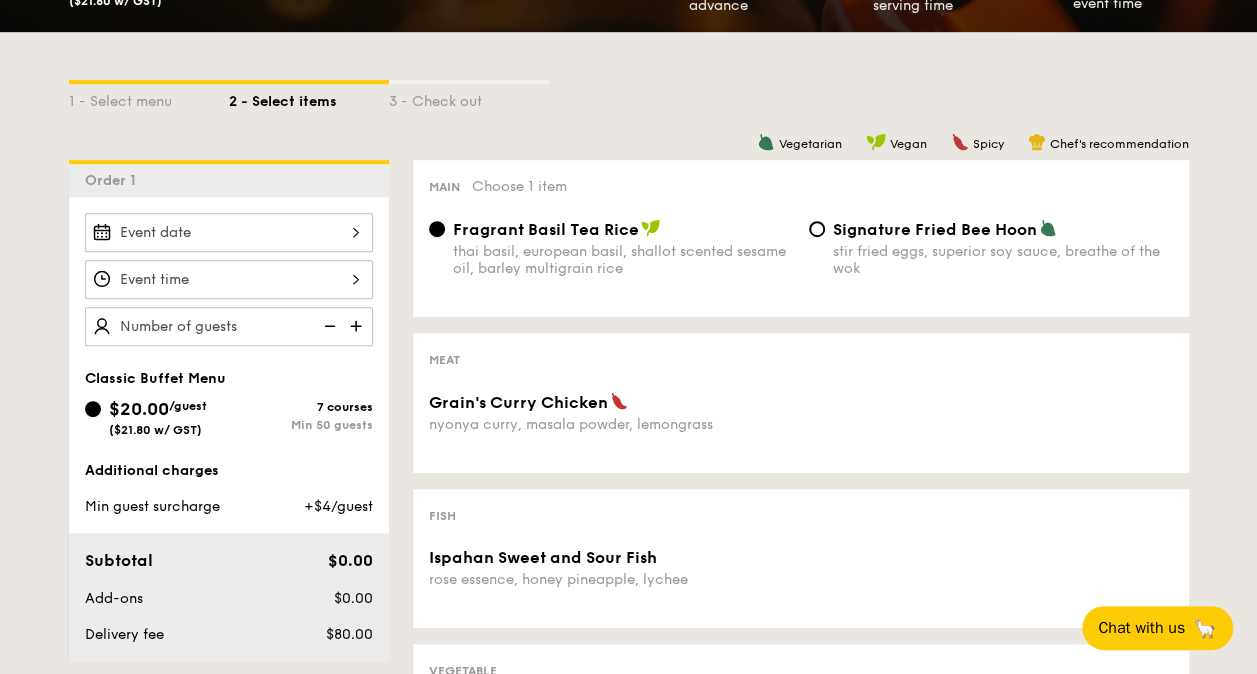 scroll, scrollTop: 386, scrollLeft: 0, axis: vertical 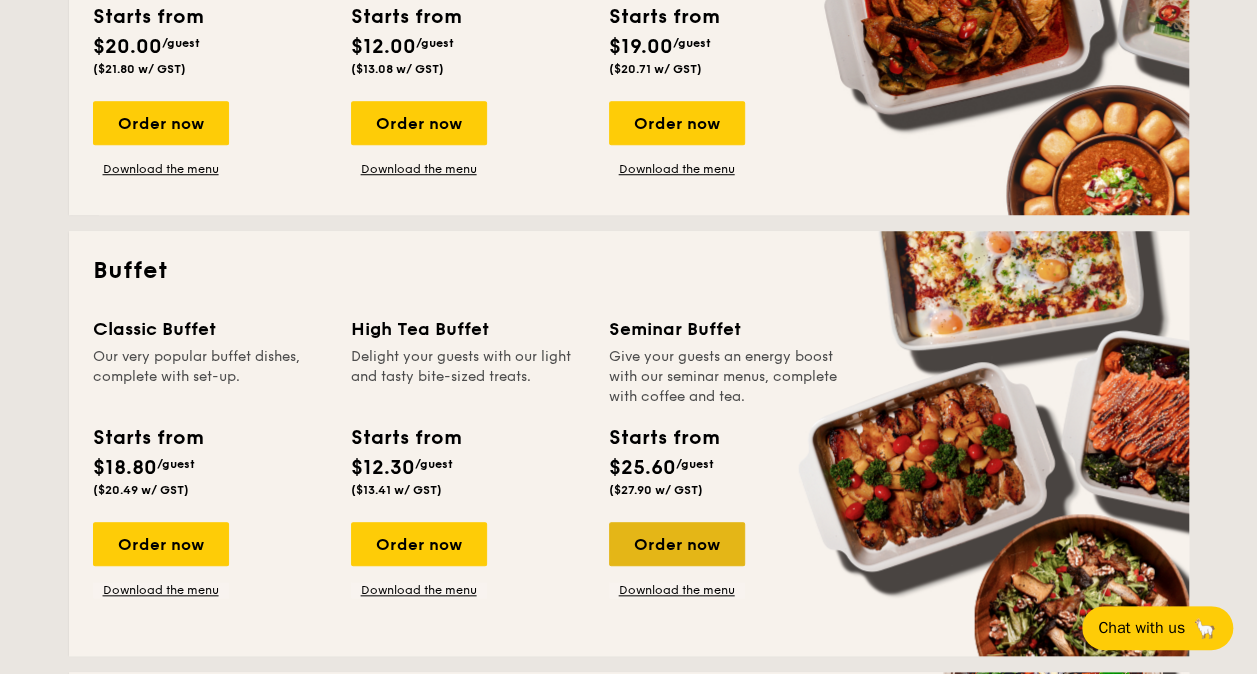 click on "Order now" at bounding box center (677, 544) 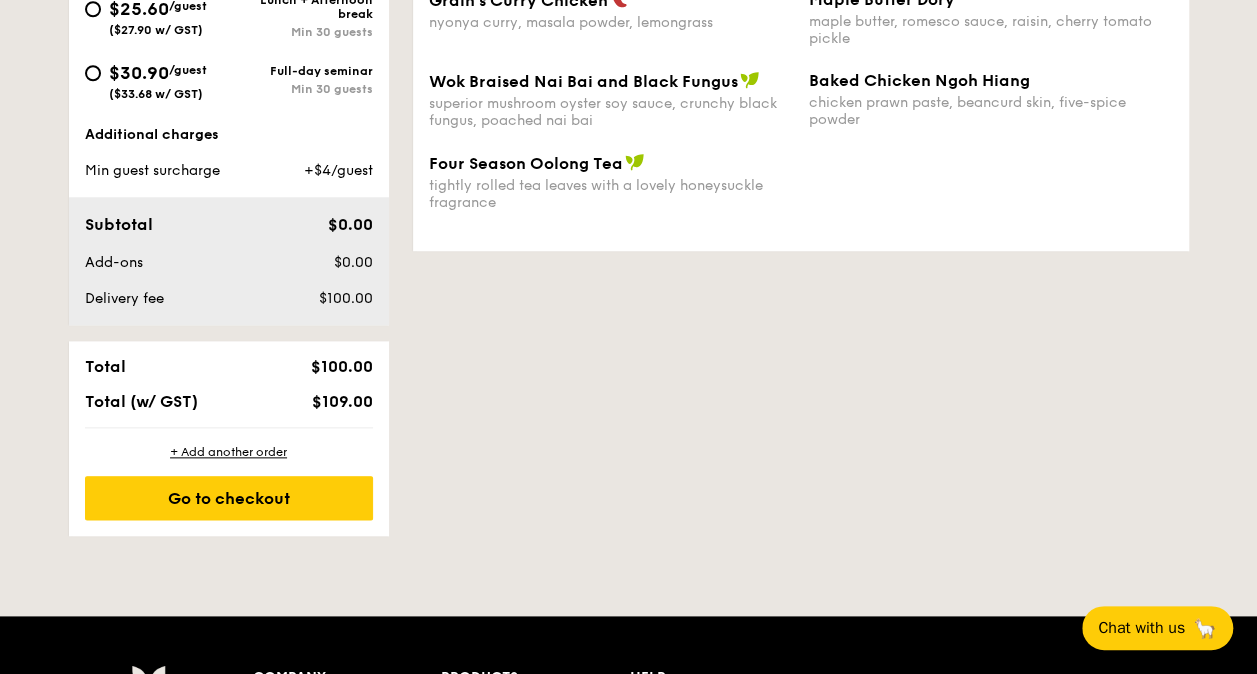 scroll, scrollTop: 926, scrollLeft: 0, axis: vertical 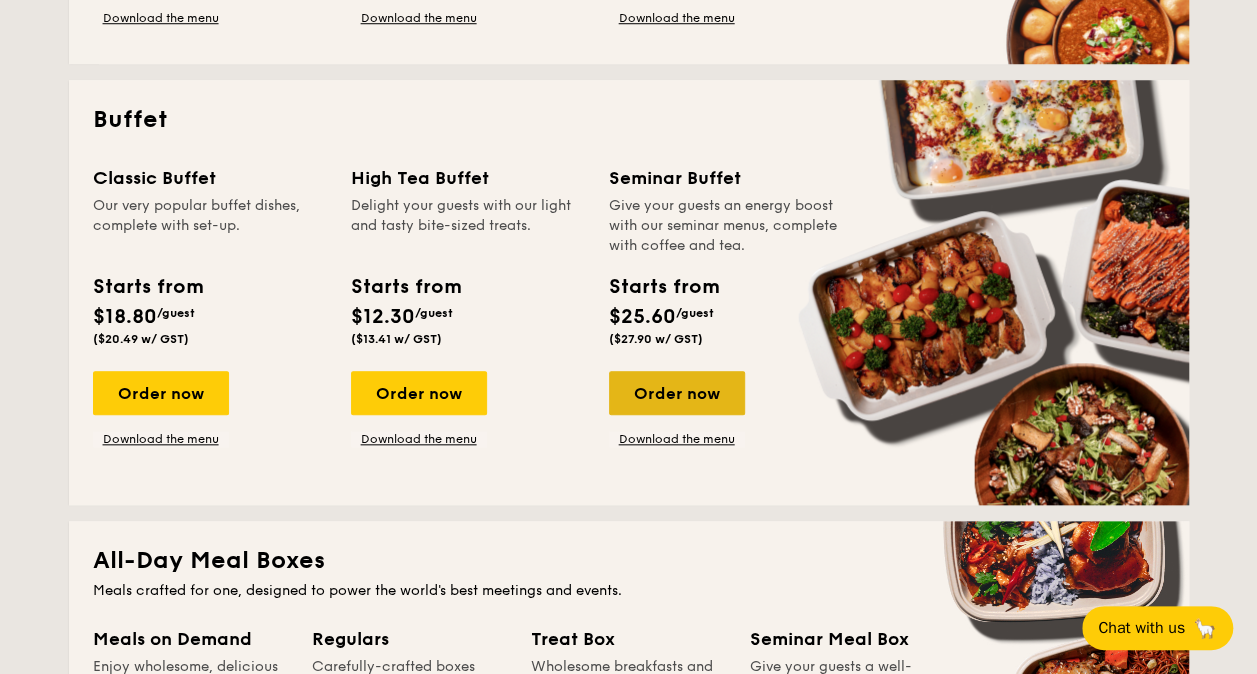click on "Order now" at bounding box center [677, 393] 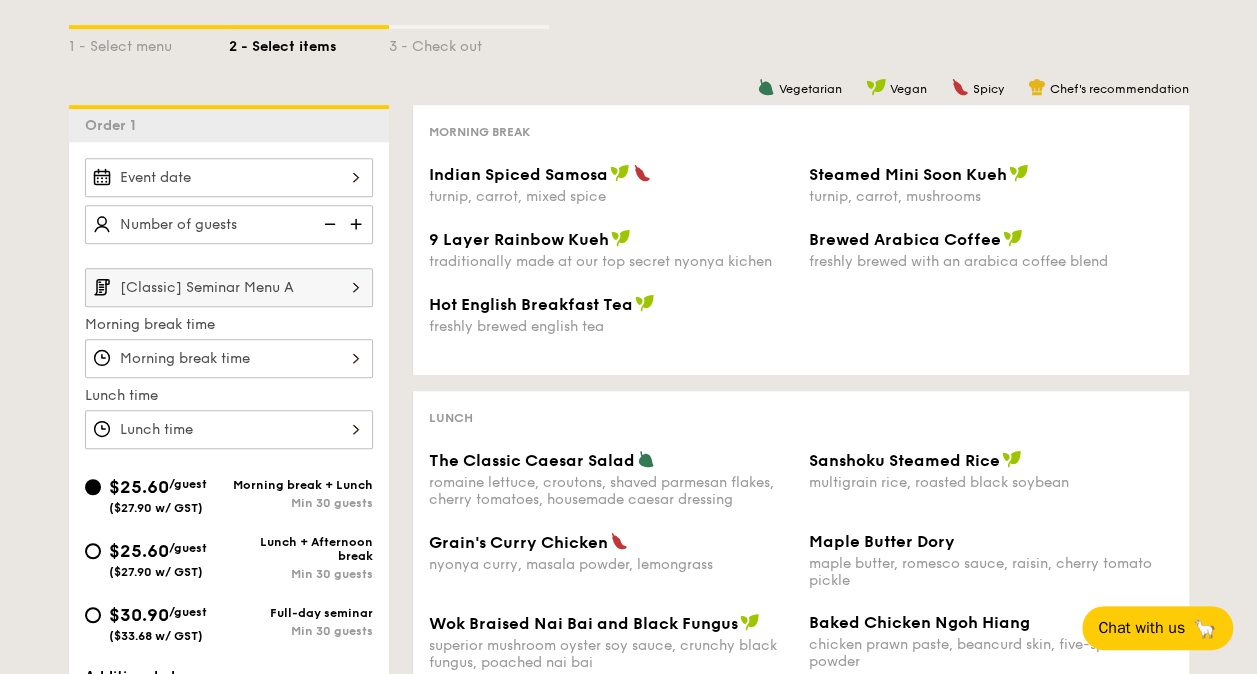 scroll, scrollTop: 509, scrollLeft: 0, axis: vertical 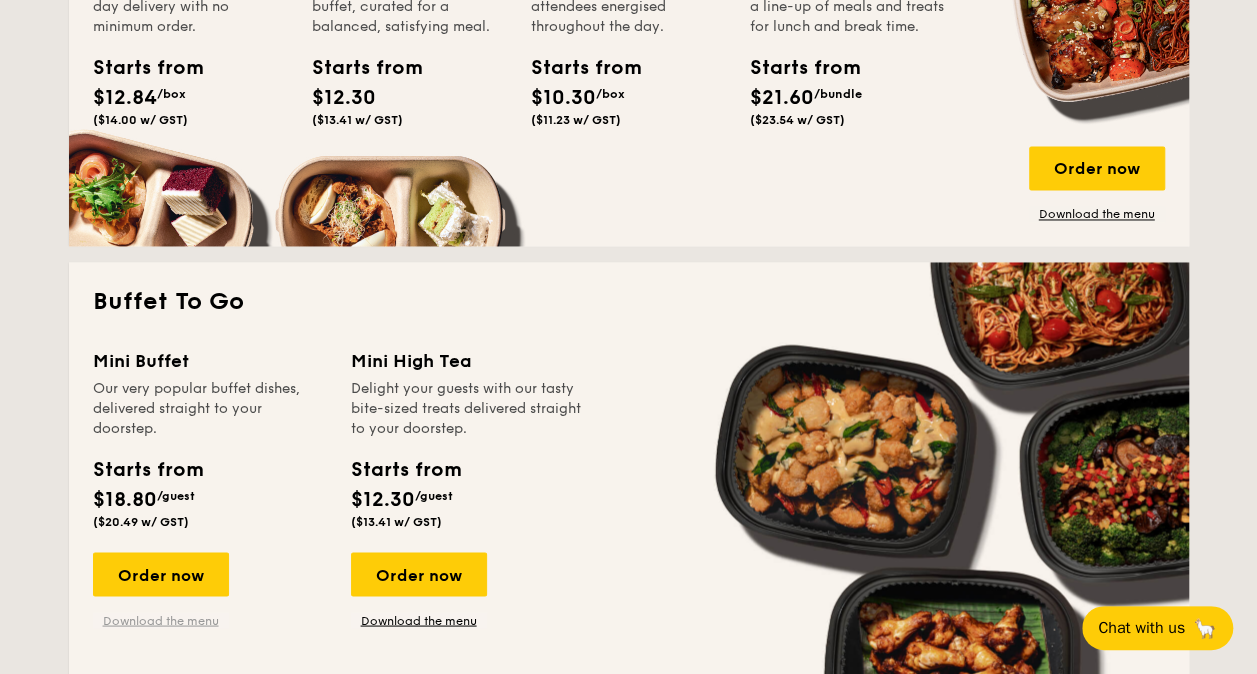 click on "Download the menu" at bounding box center [161, 620] 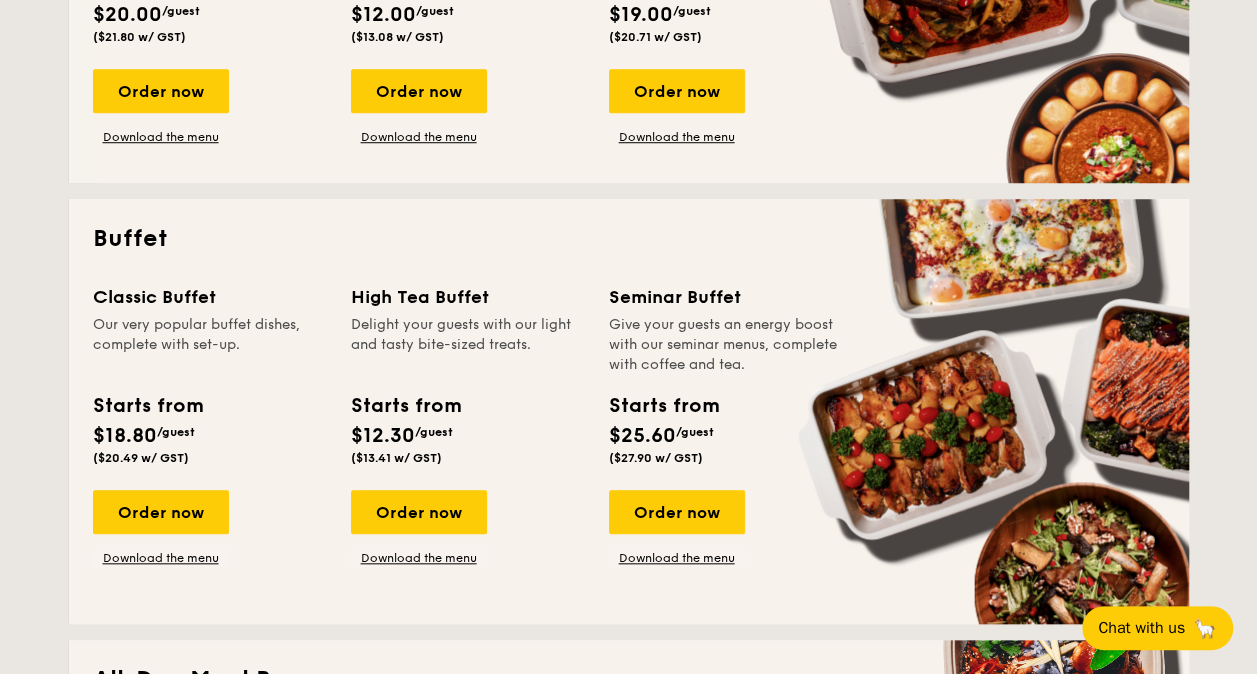 scroll, scrollTop: 707, scrollLeft: 0, axis: vertical 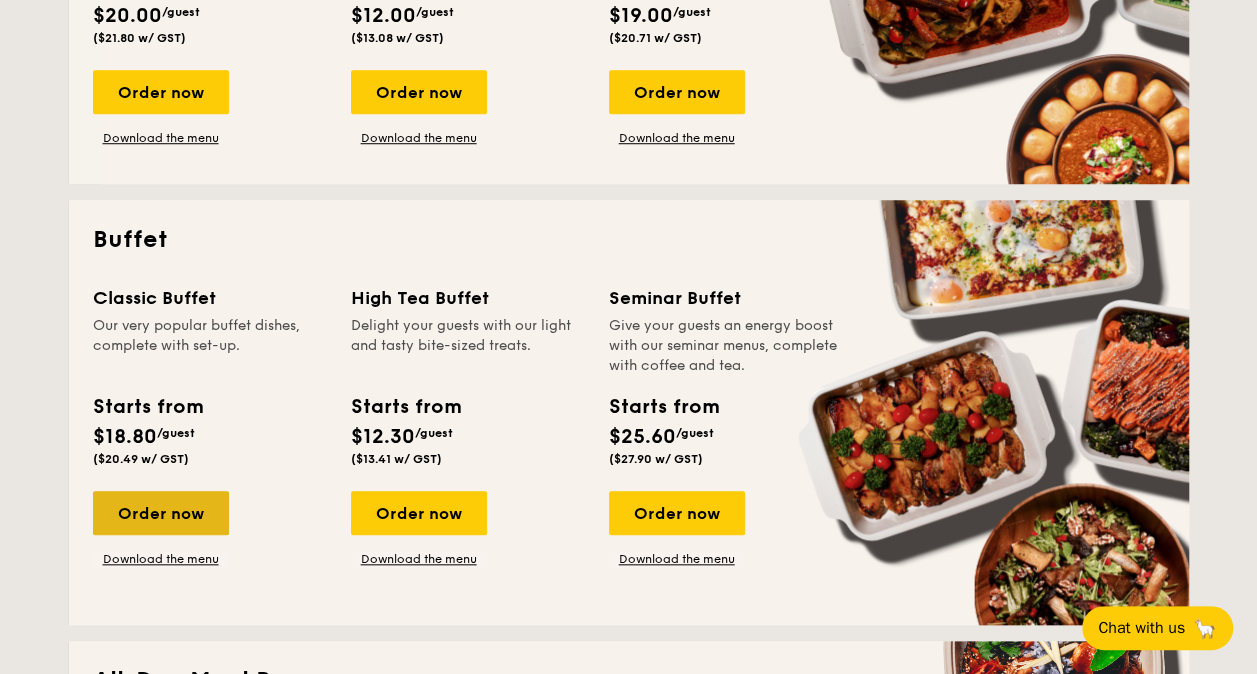 click on "Order now" at bounding box center (161, 513) 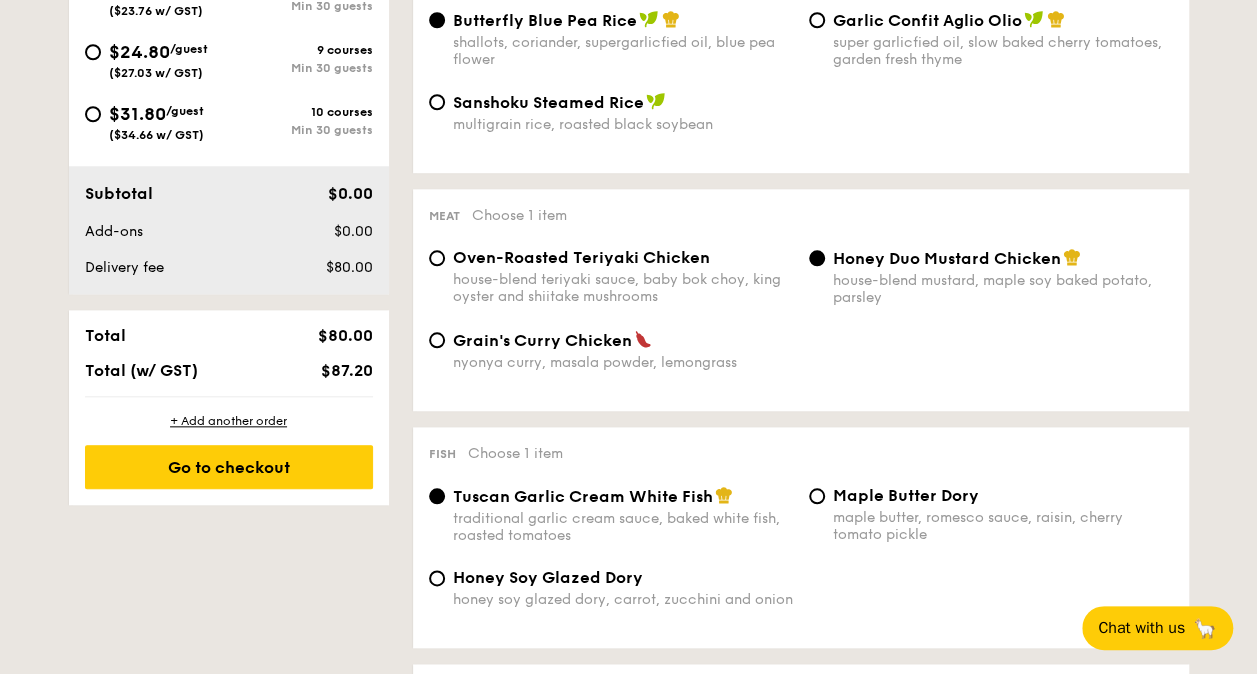 scroll, scrollTop: 903, scrollLeft: 0, axis: vertical 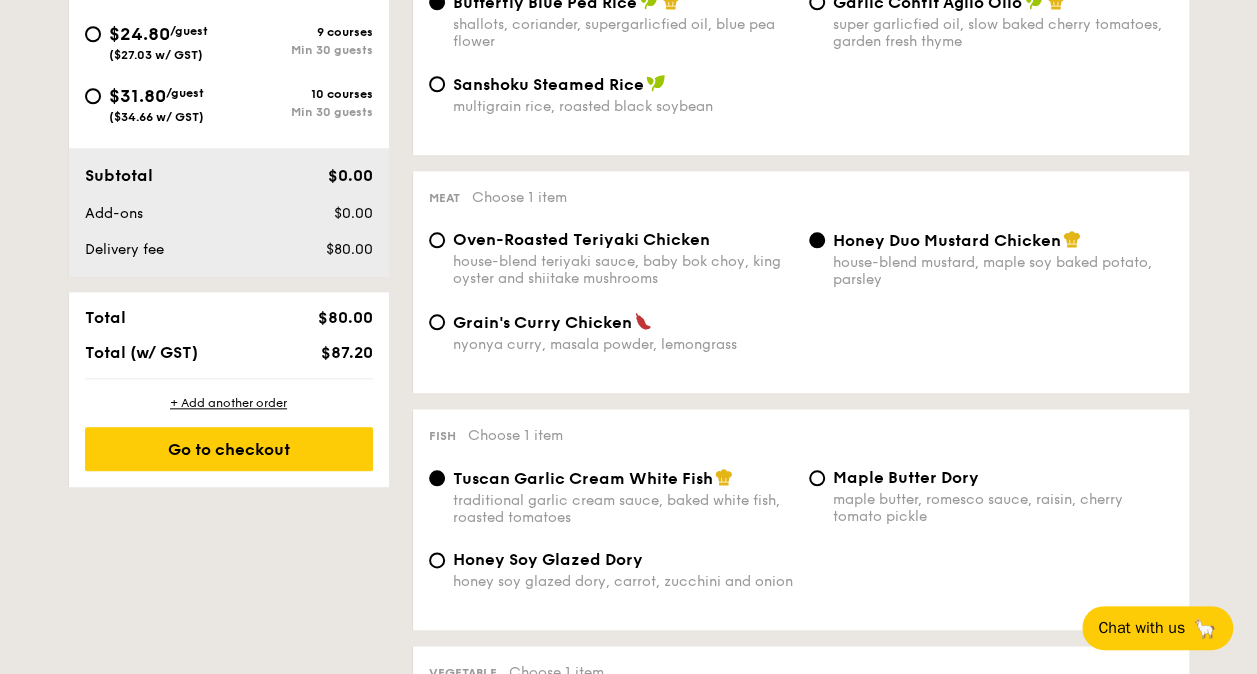click on "Grain's Curry Chicken" at bounding box center (542, 322) 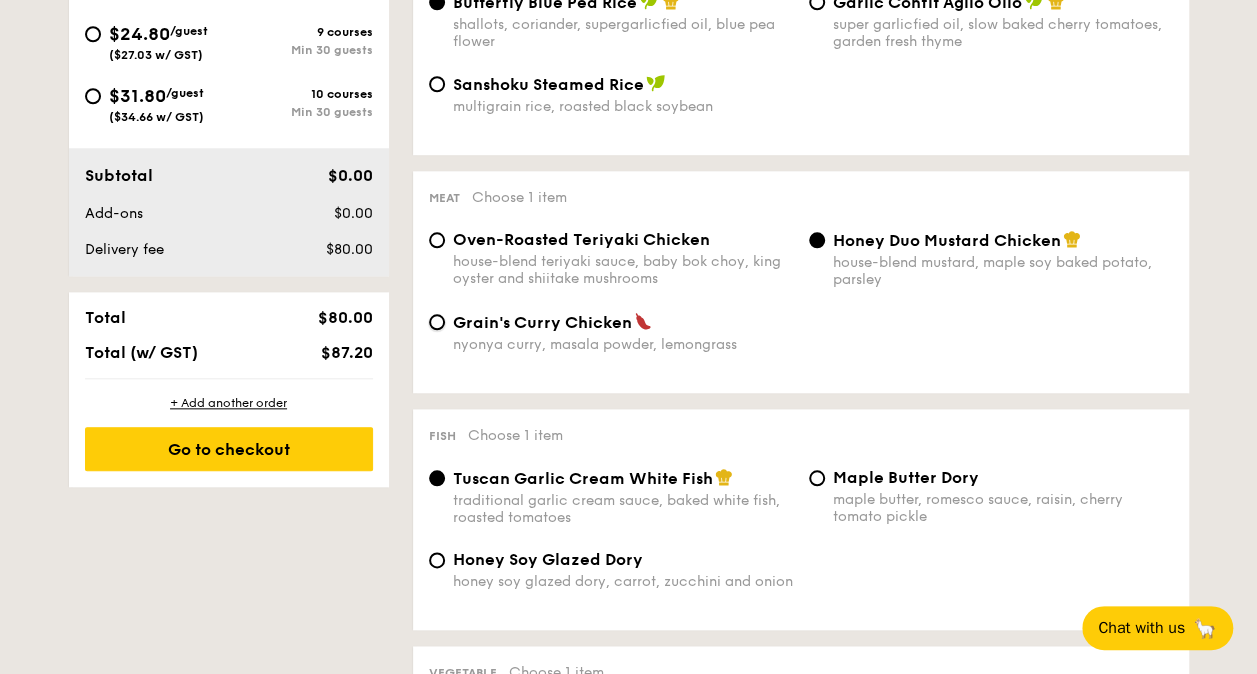 click on "Grain's Curry Chicken nyonya curry, masala powder, lemongrass" at bounding box center [437, 322] 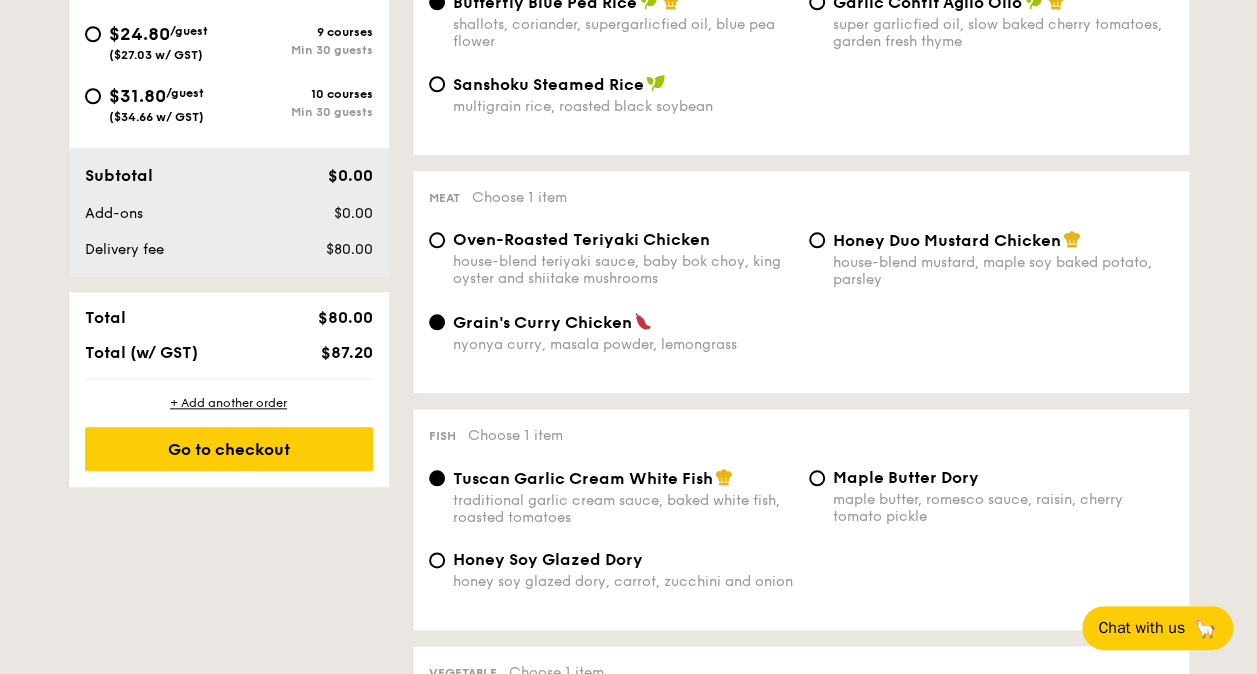 click on "Honey Duo Mustard Chicken" at bounding box center (947, 240) 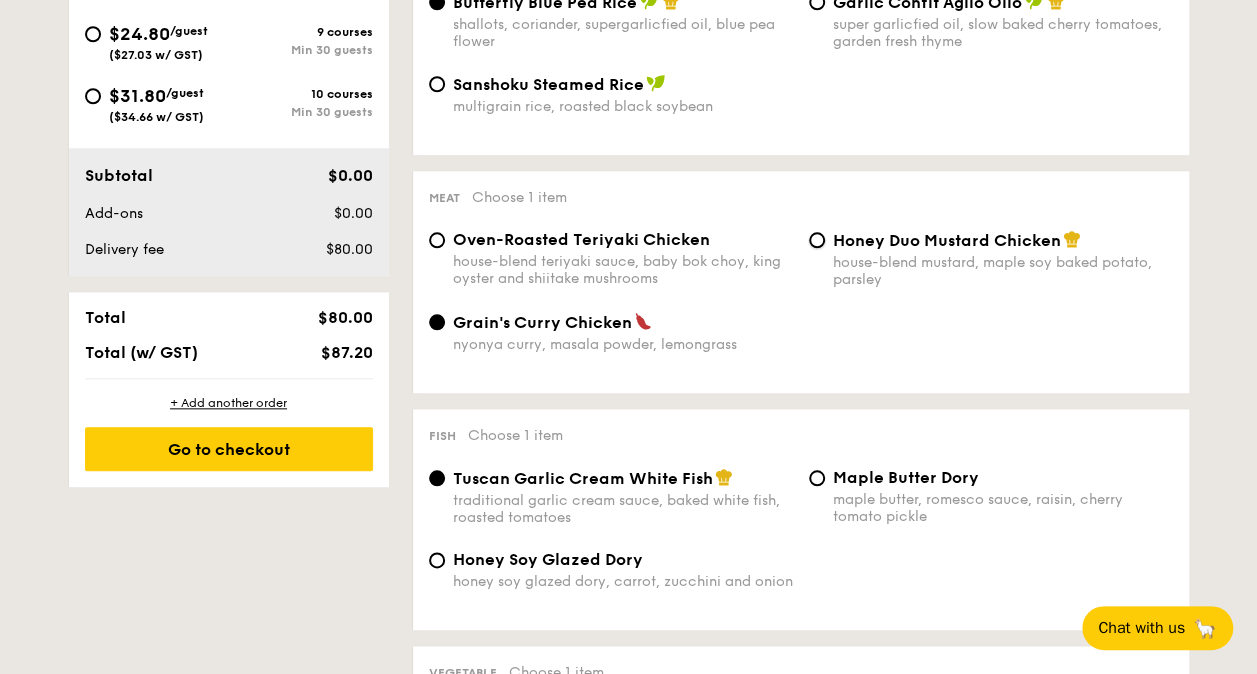 click on "Honey Duo Mustard Chicken house-blend mustard, maple soy baked potato, parsley" at bounding box center [817, 240] 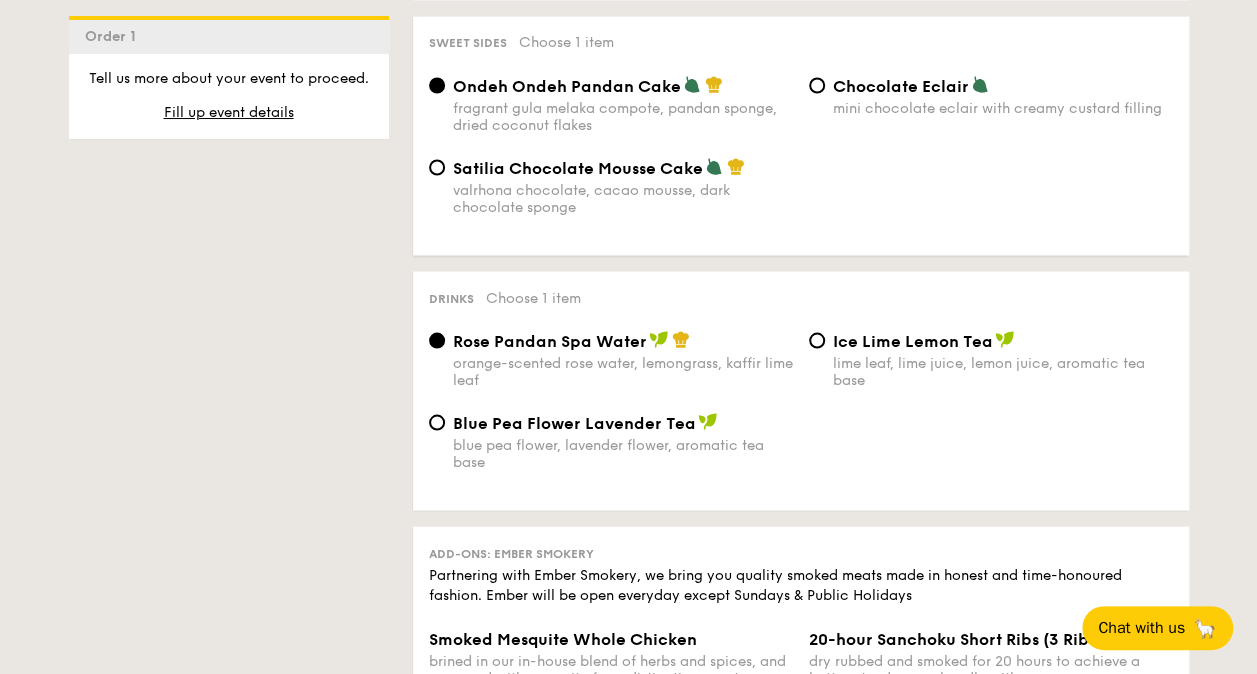 scroll, scrollTop: 1816, scrollLeft: 0, axis: vertical 